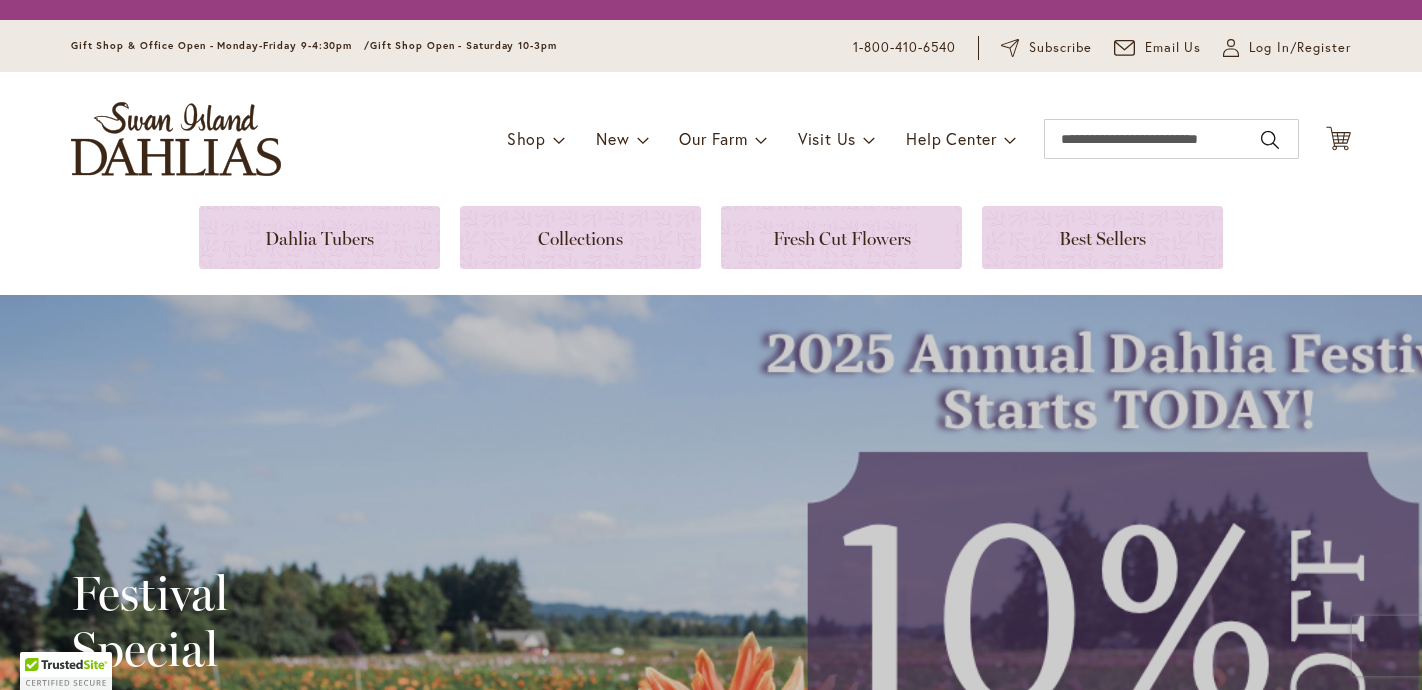 scroll, scrollTop: 0, scrollLeft: 0, axis: both 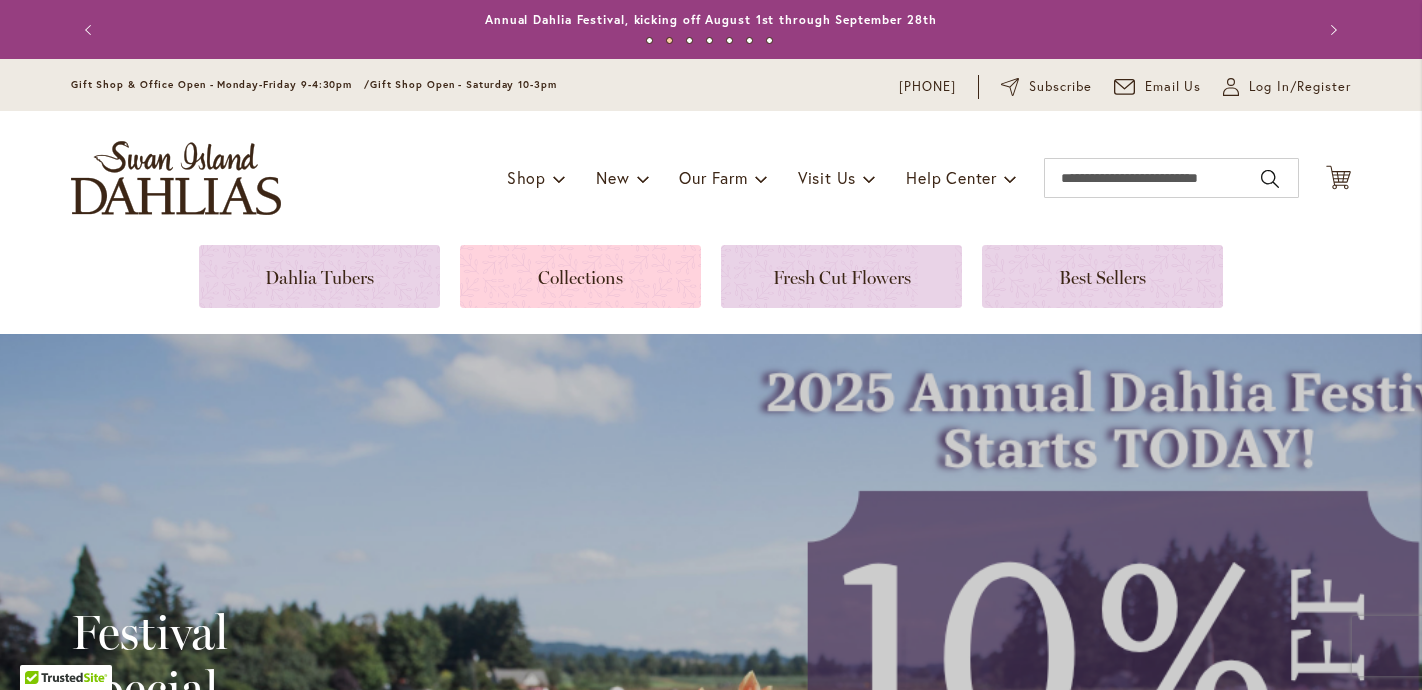 click at bounding box center (580, 276) 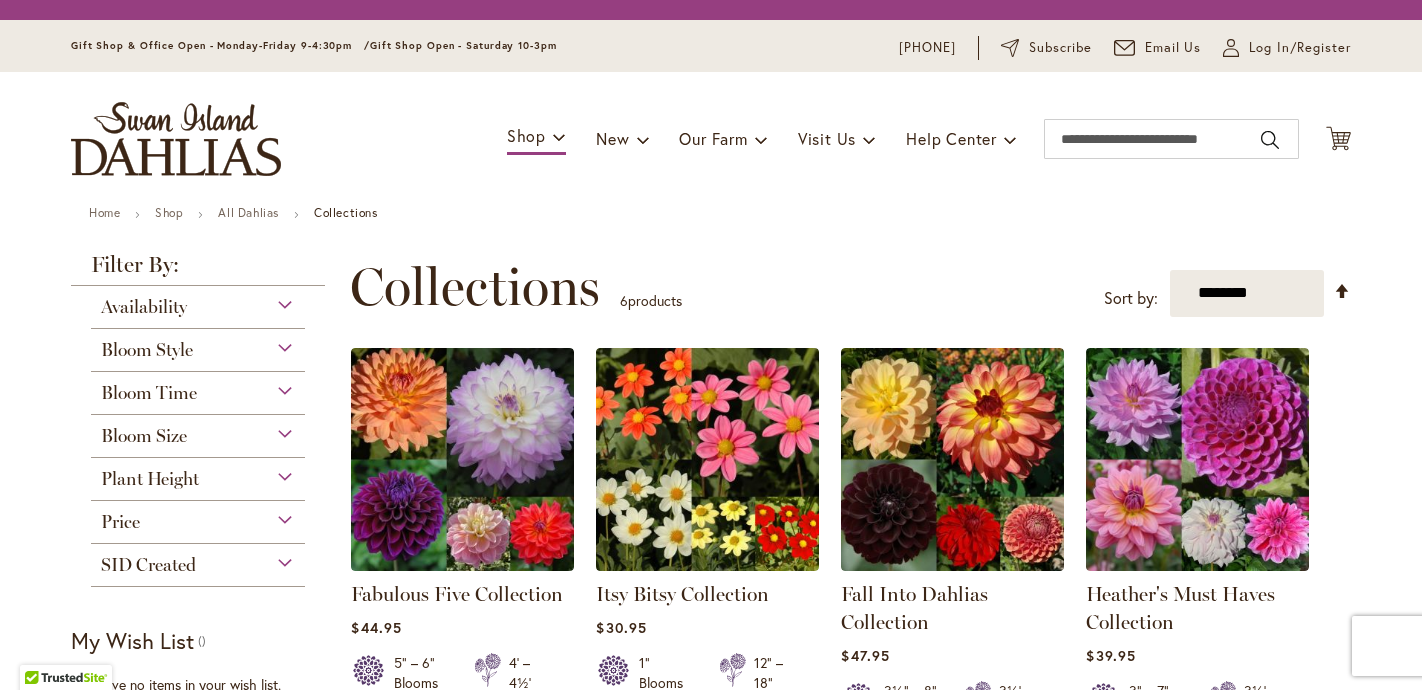 scroll, scrollTop: 0, scrollLeft: 0, axis: both 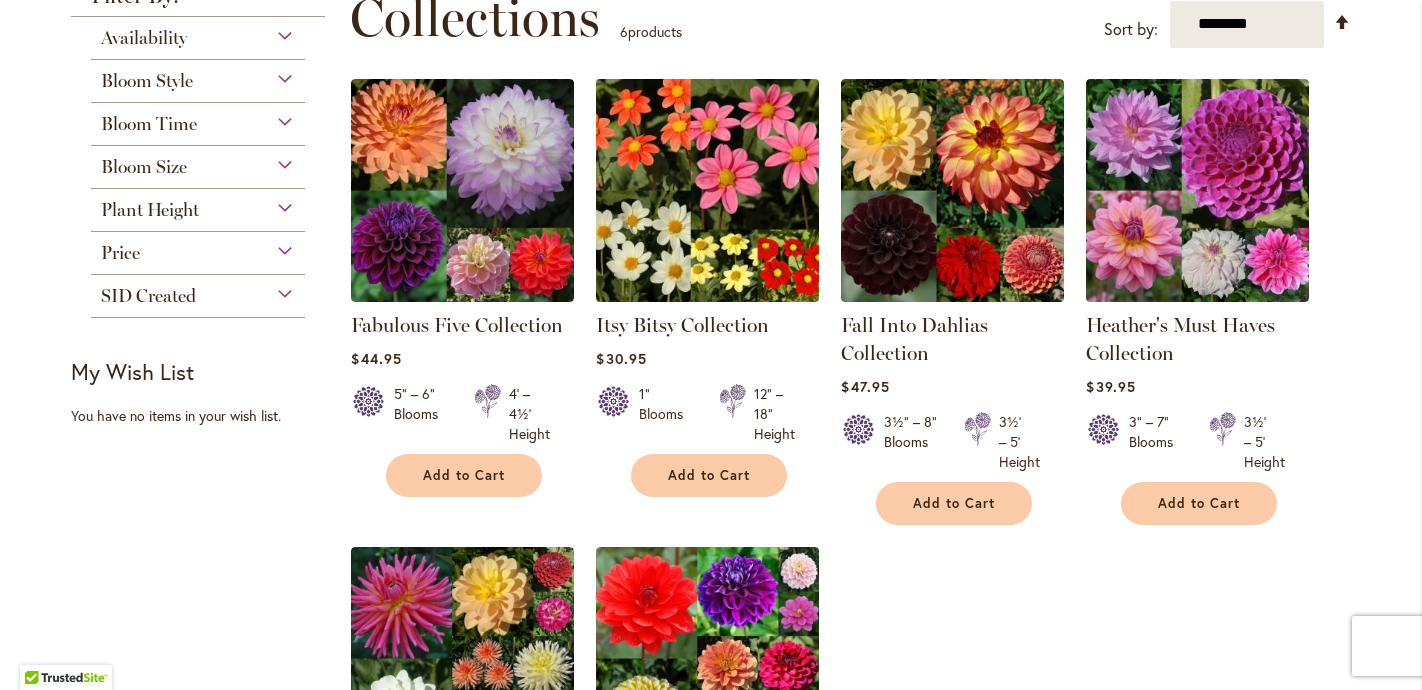 click at bounding box center [708, 190] 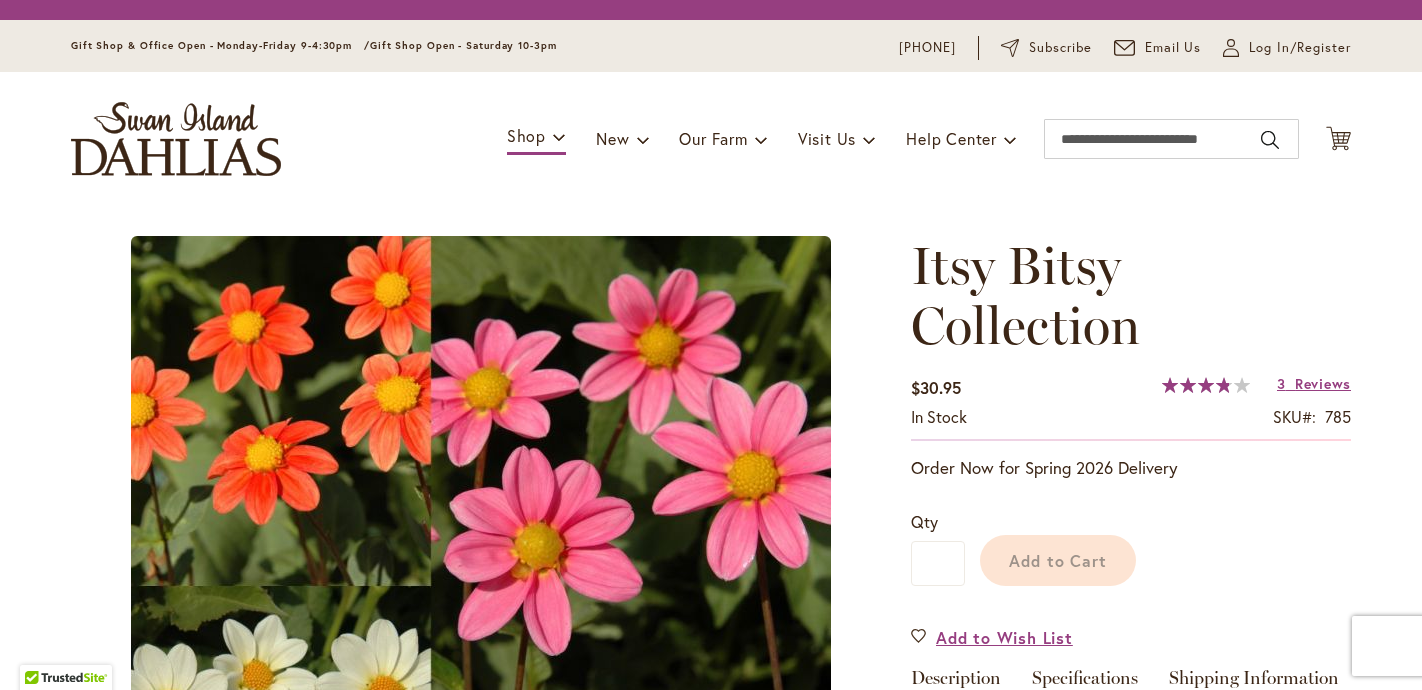 scroll, scrollTop: 0, scrollLeft: 0, axis: both 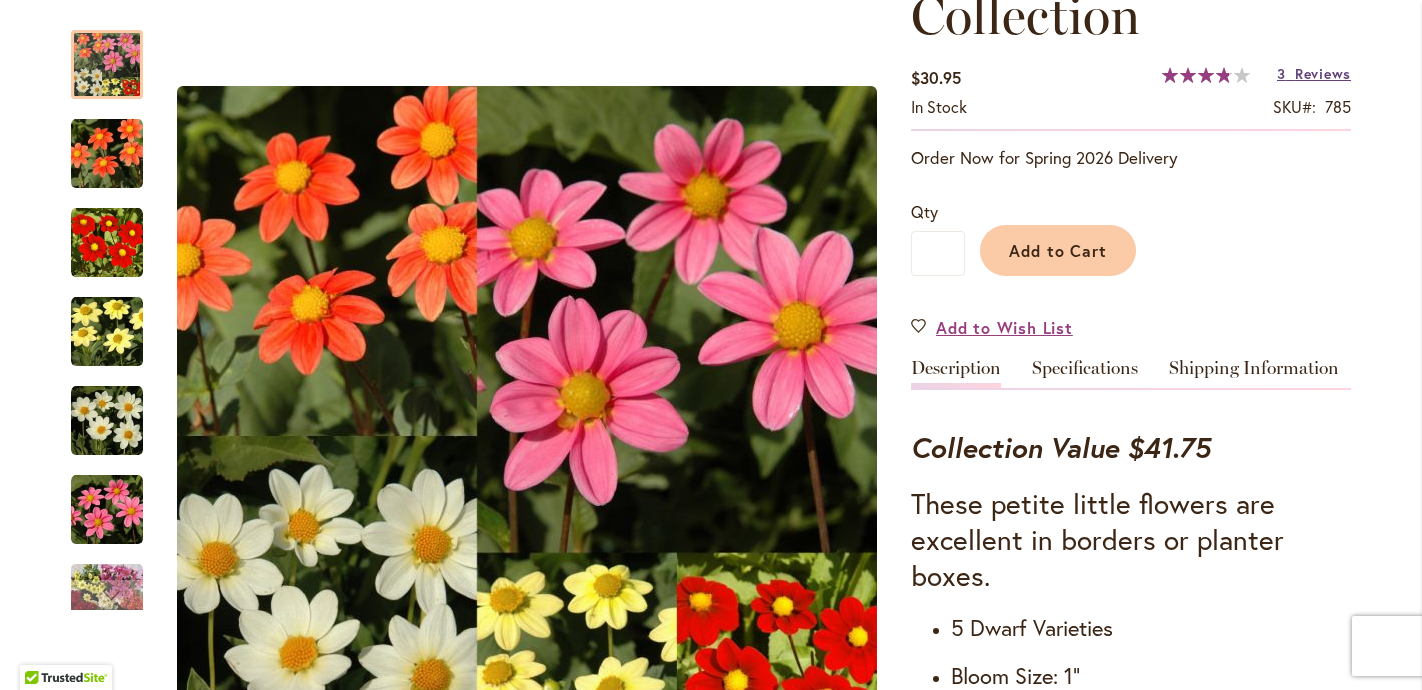 click on "Reviews" at bounding box center (1323, 73) 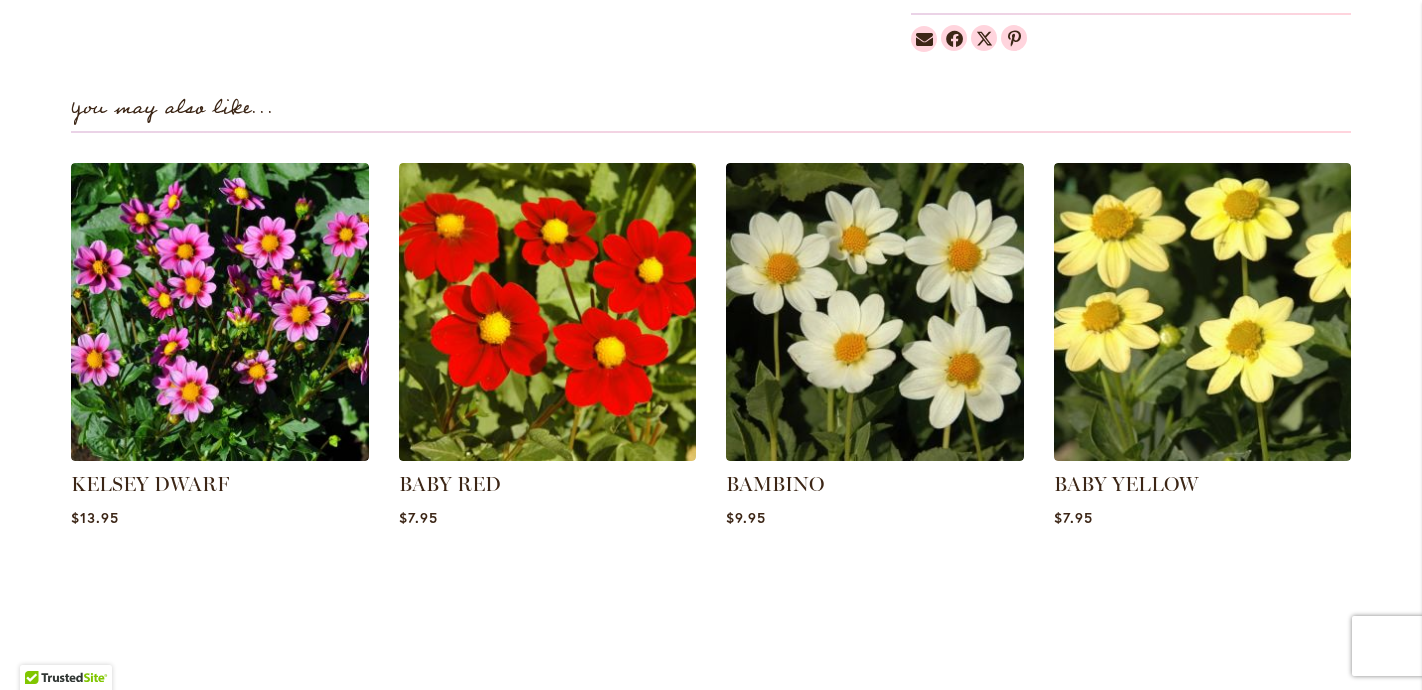 scroll, scrollTop: 2110, scrollLeft: 0, axis: vertical 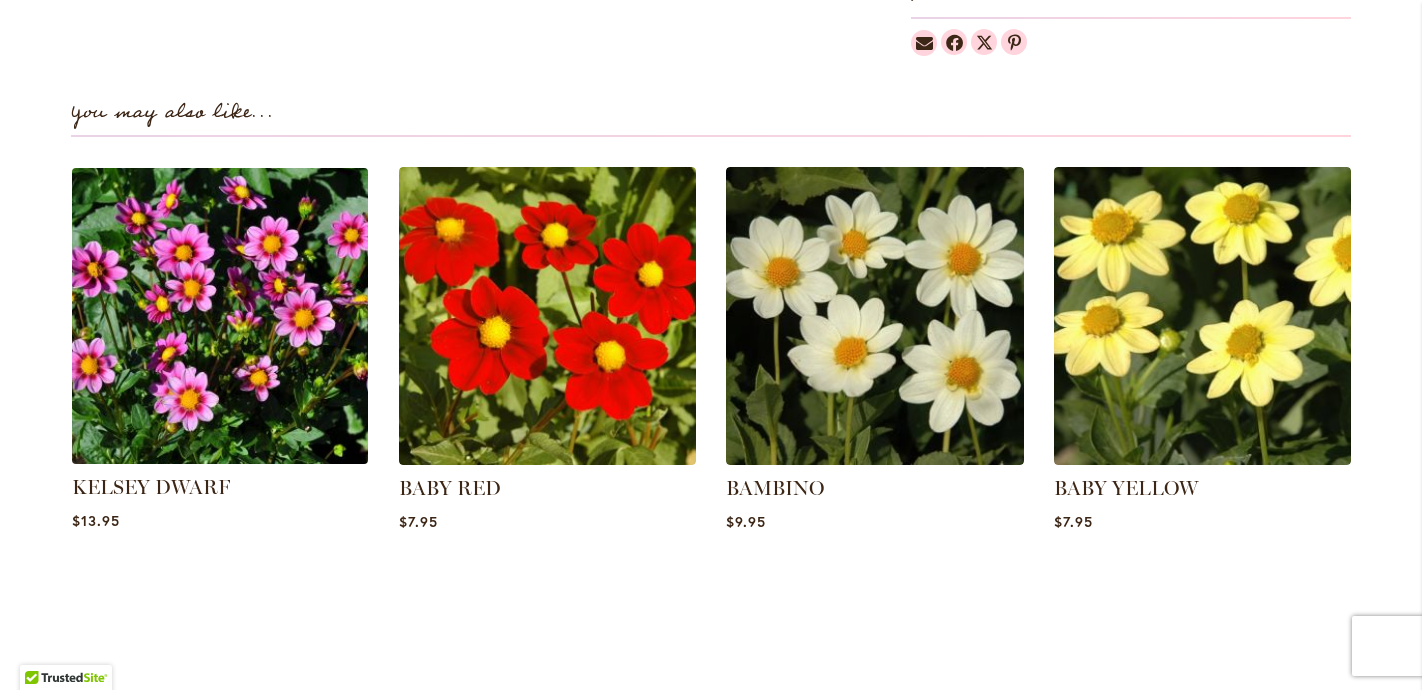 click at bounding box center [220, 316] 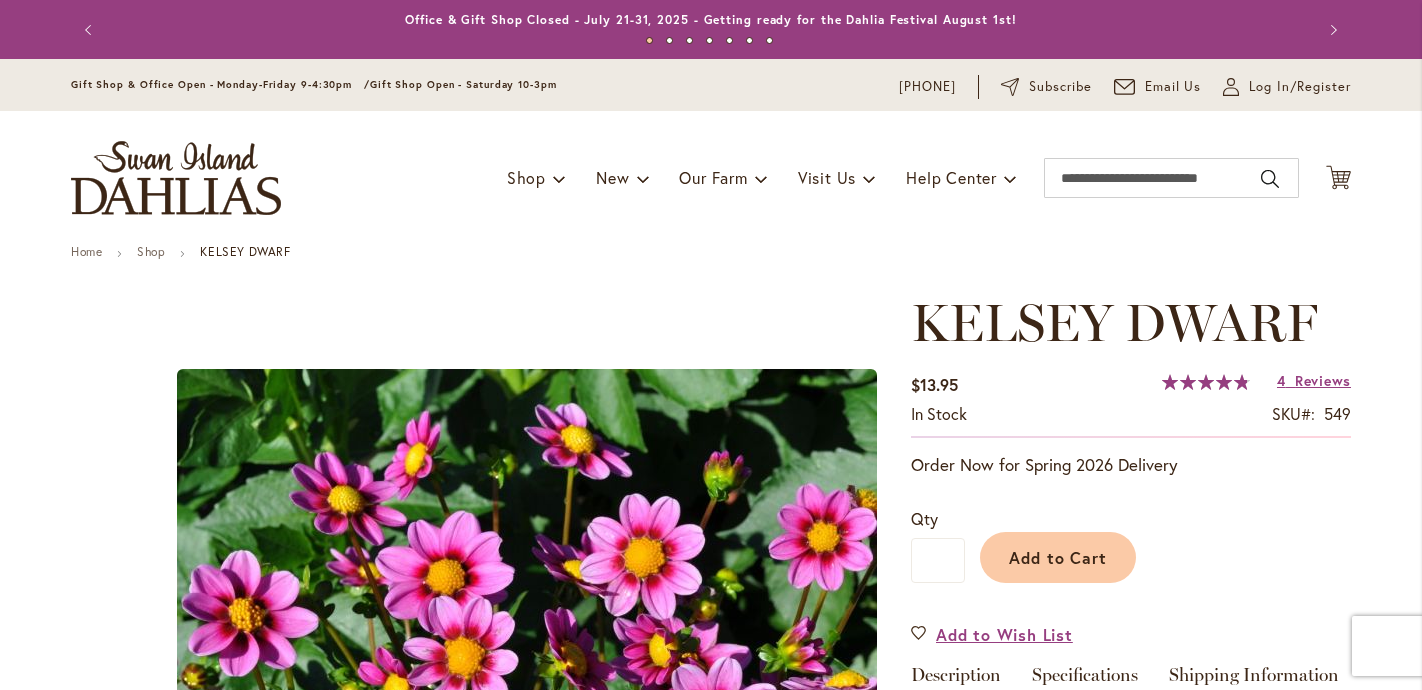 scroll, scrollTop: 0, scrollLeft: 0, axis: both 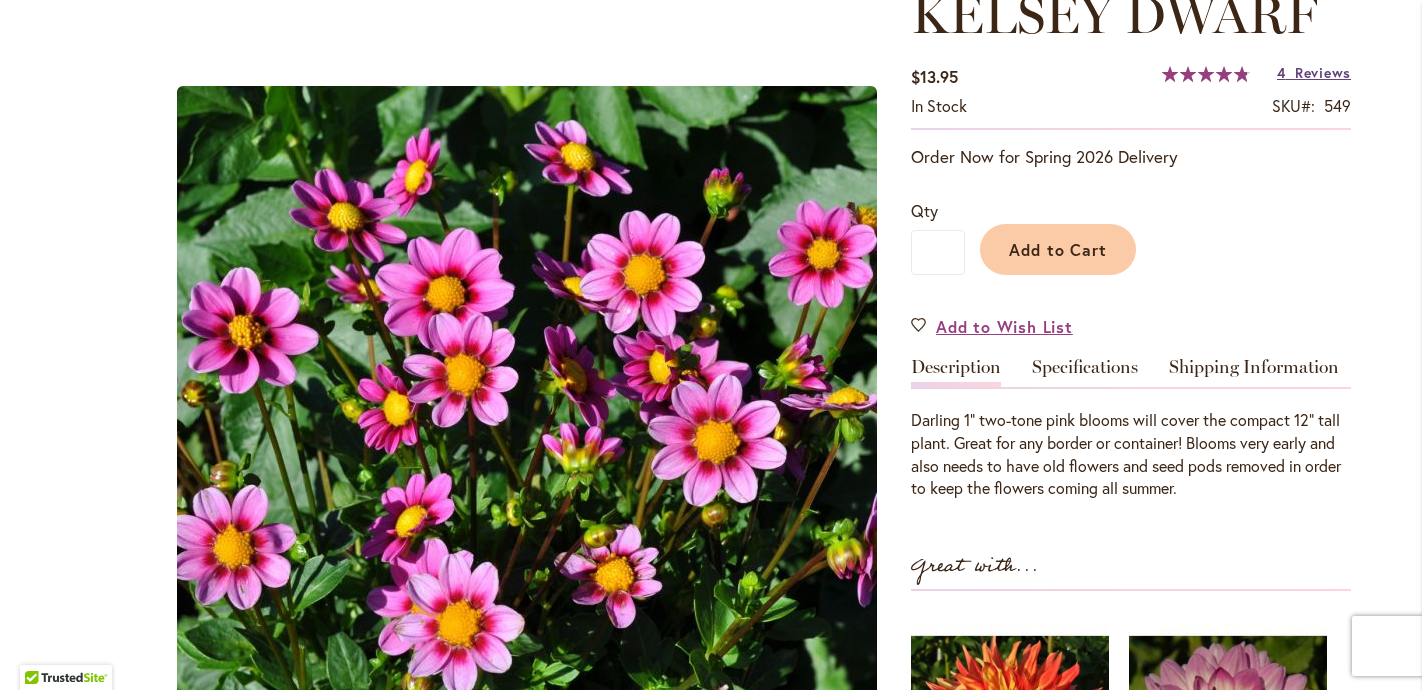 click on "Reviews" at bounding box center (1323, 72) 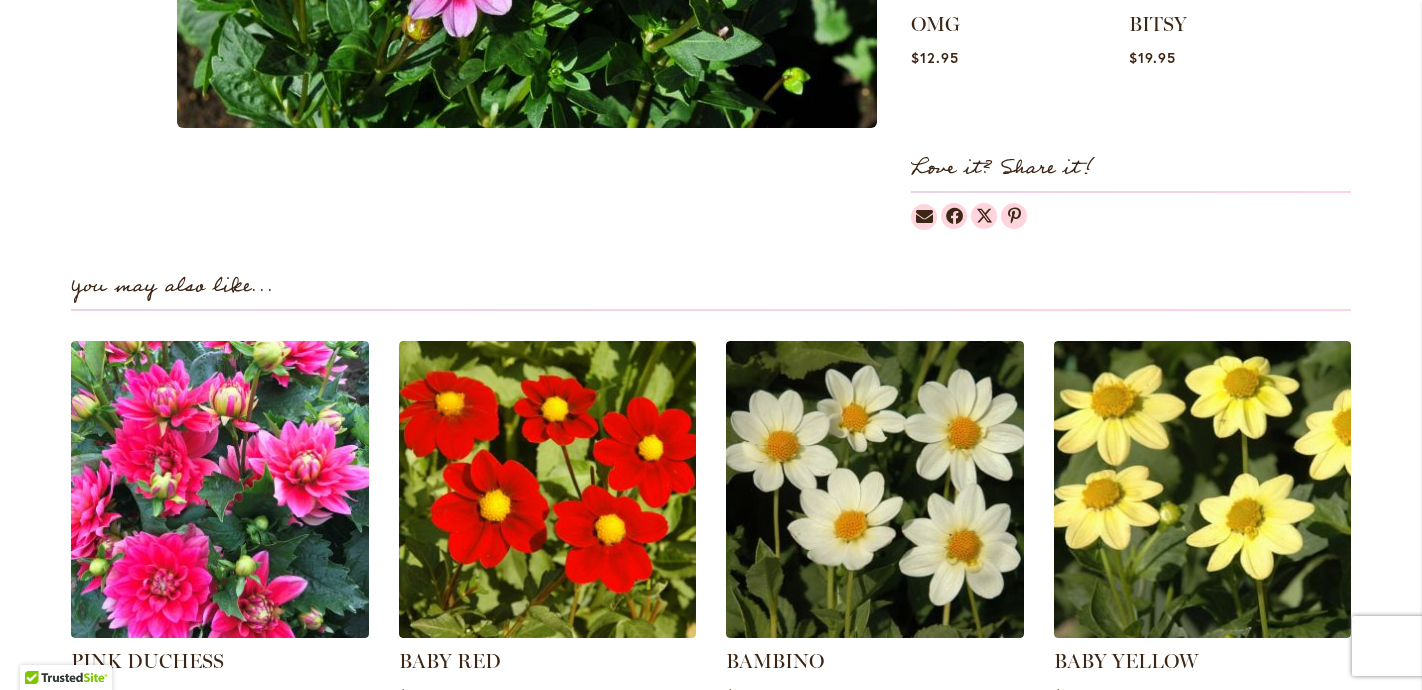 scroll, scrollTop: 1467, scrollLeft: 0, axis: vertical 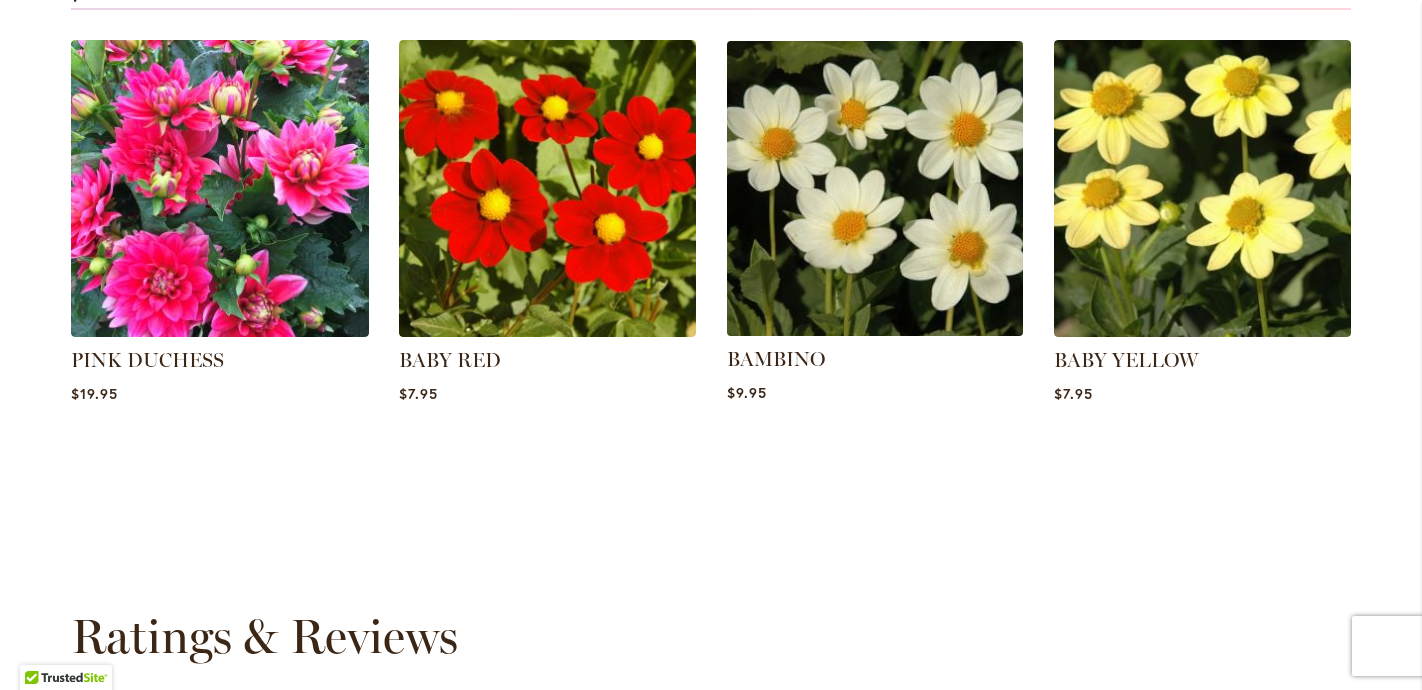 click at bounding box center (875, 188) 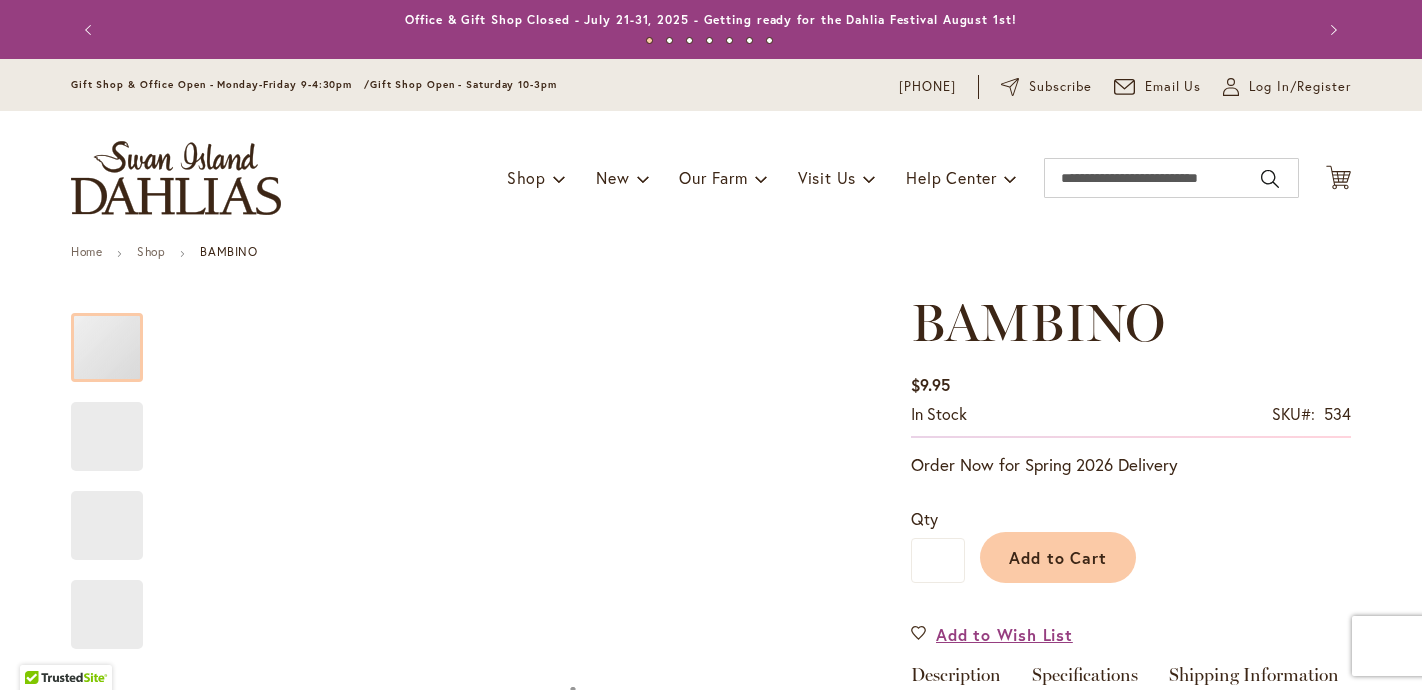 scroll, scrollTop: 0, scrollLeft: 0, axis: both 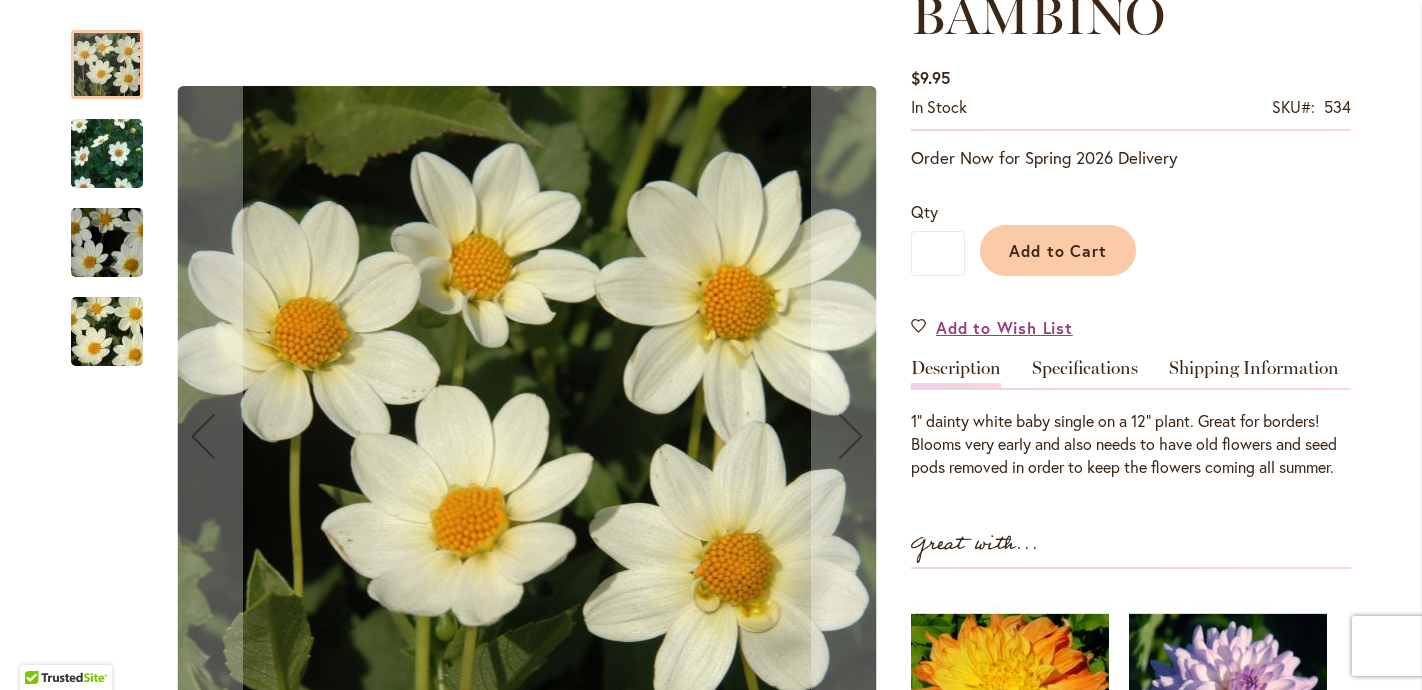 click at bounding box center [107, 154] 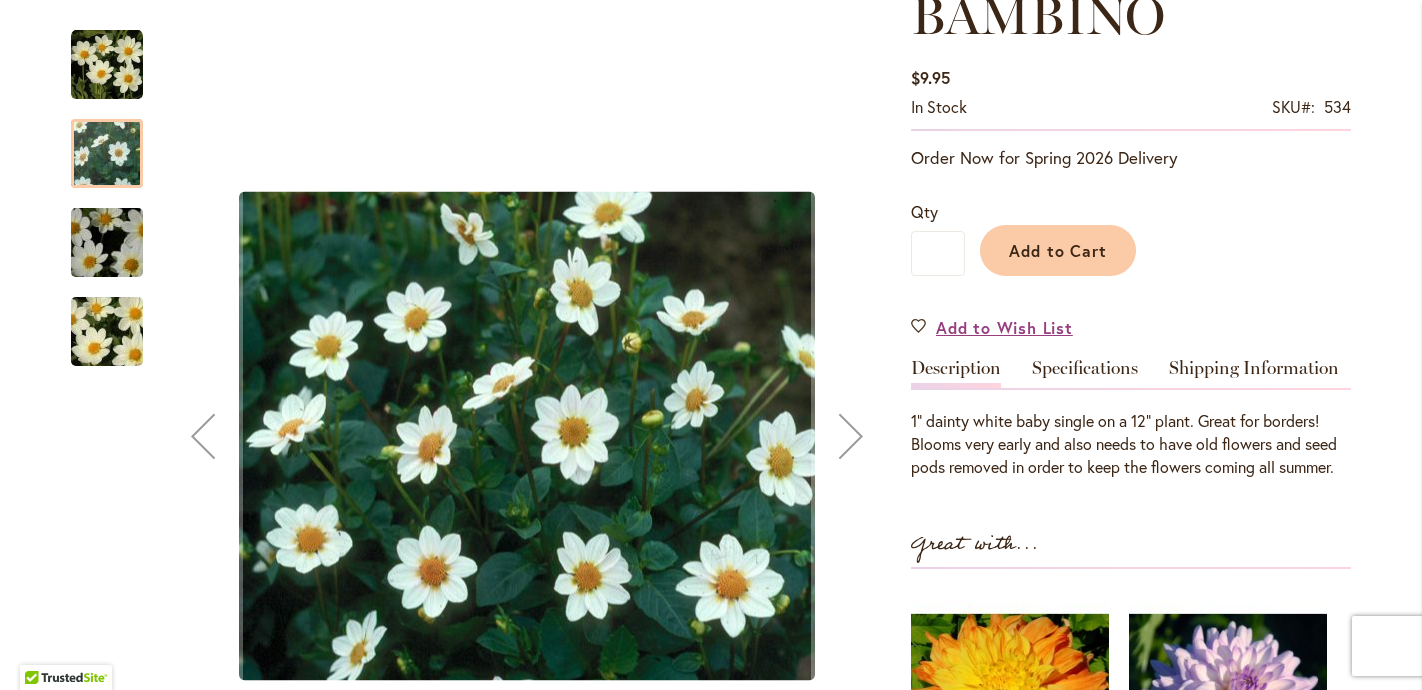 click at bounding box center [107, 243] 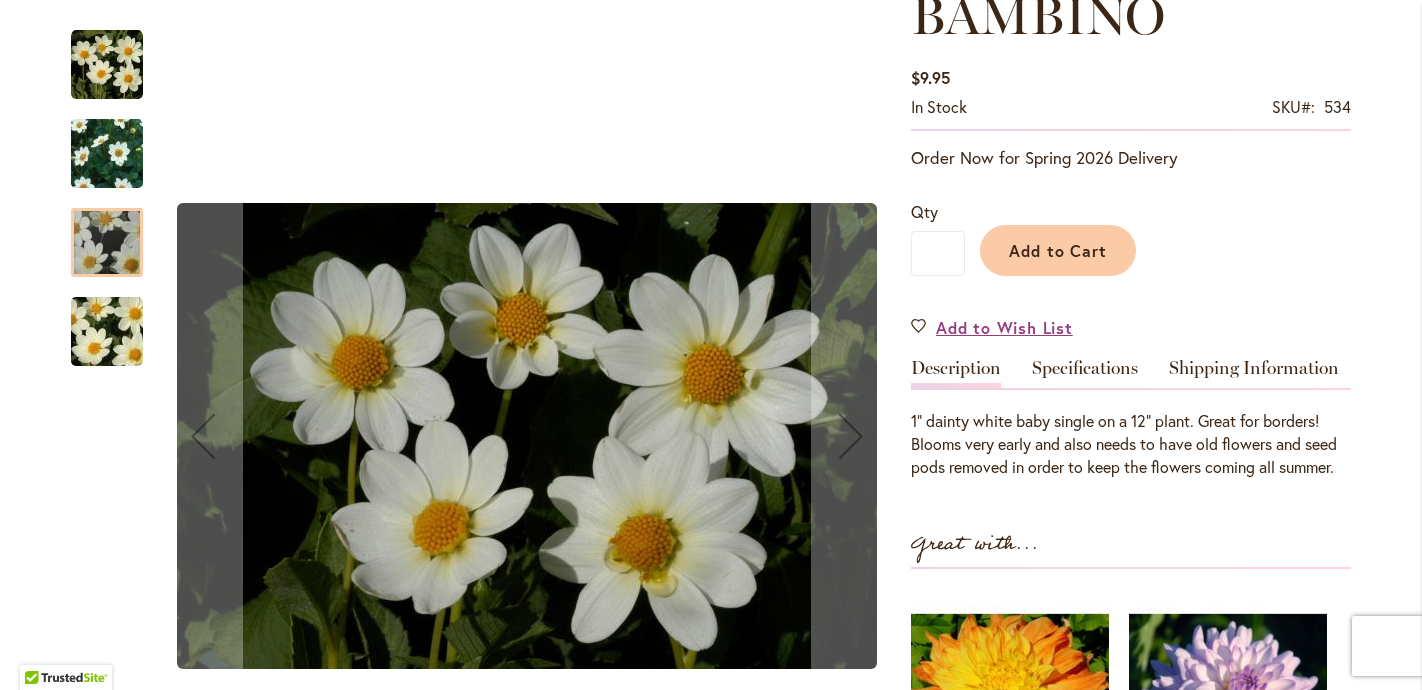 click at bounding box center [107, 332] 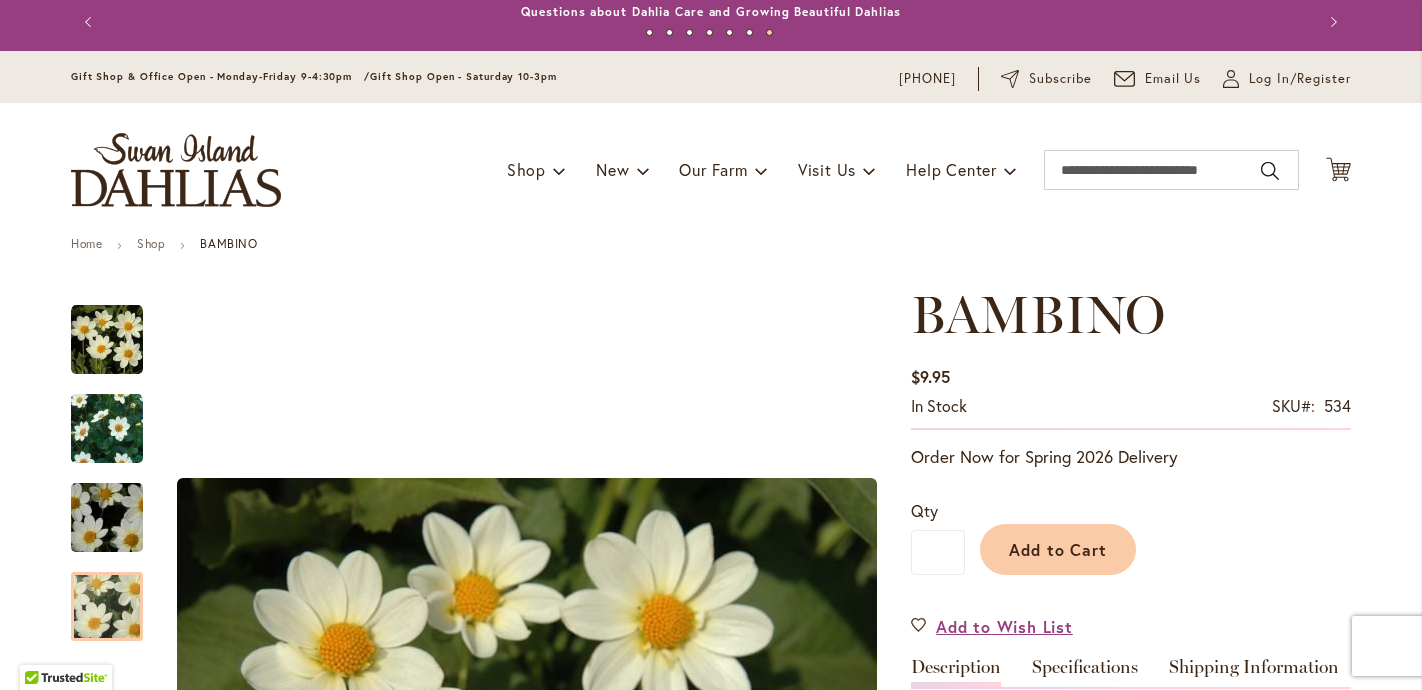 scroll, scrollTop: 0, scrollLeft: 0, axis: both 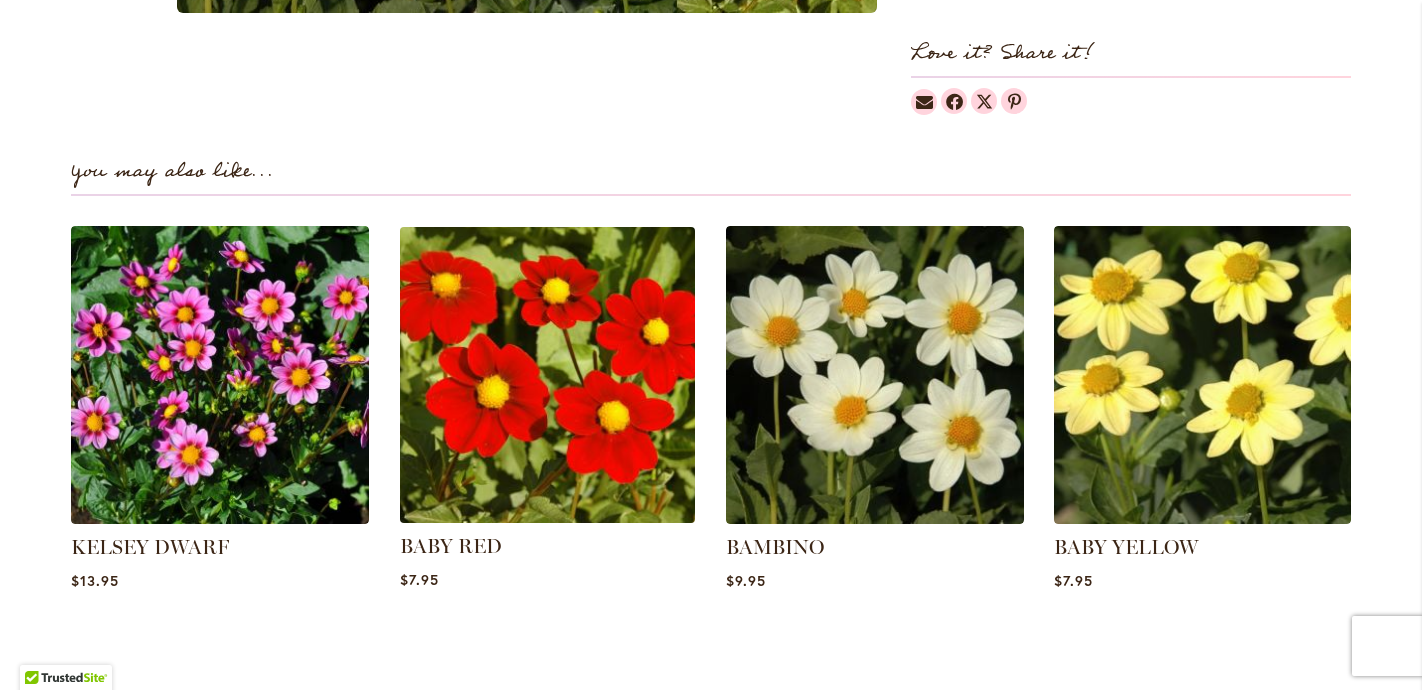 click at bounding box center (547, 375) 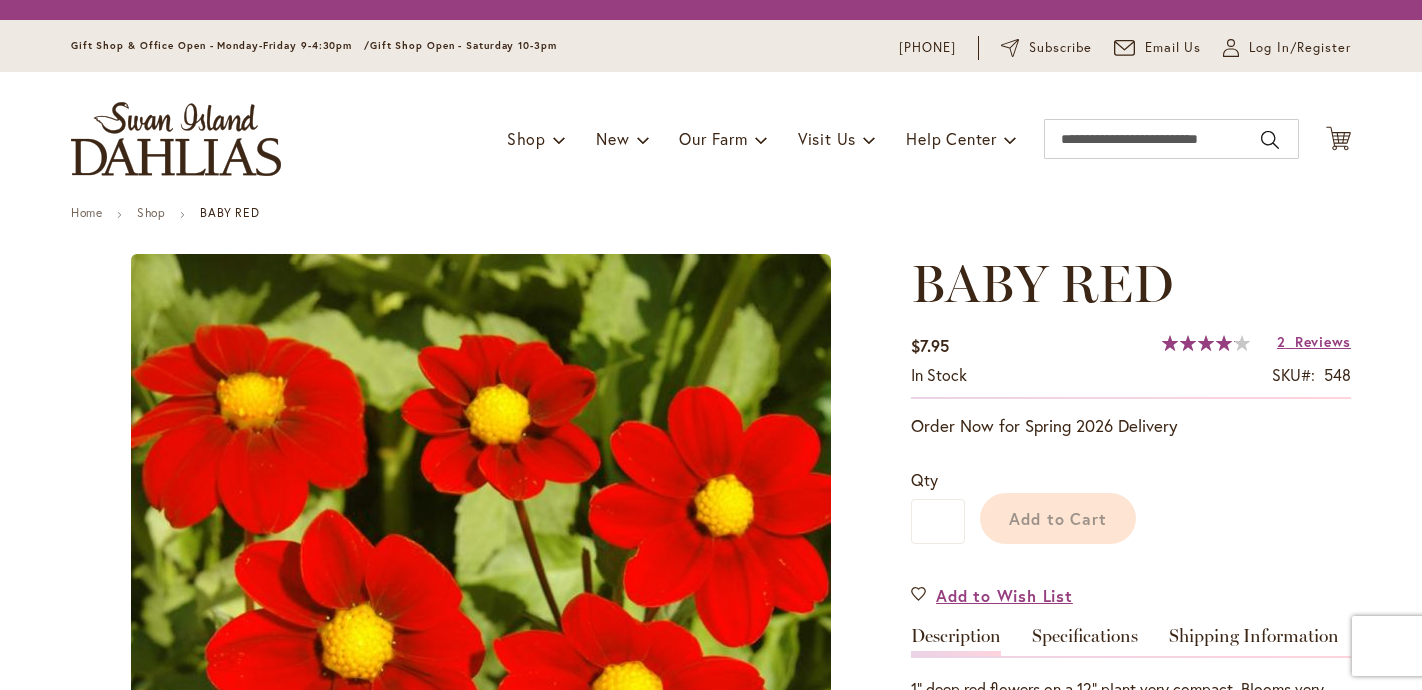 scroll, scrollTop: 0, scrollLeft: 0, axis: both 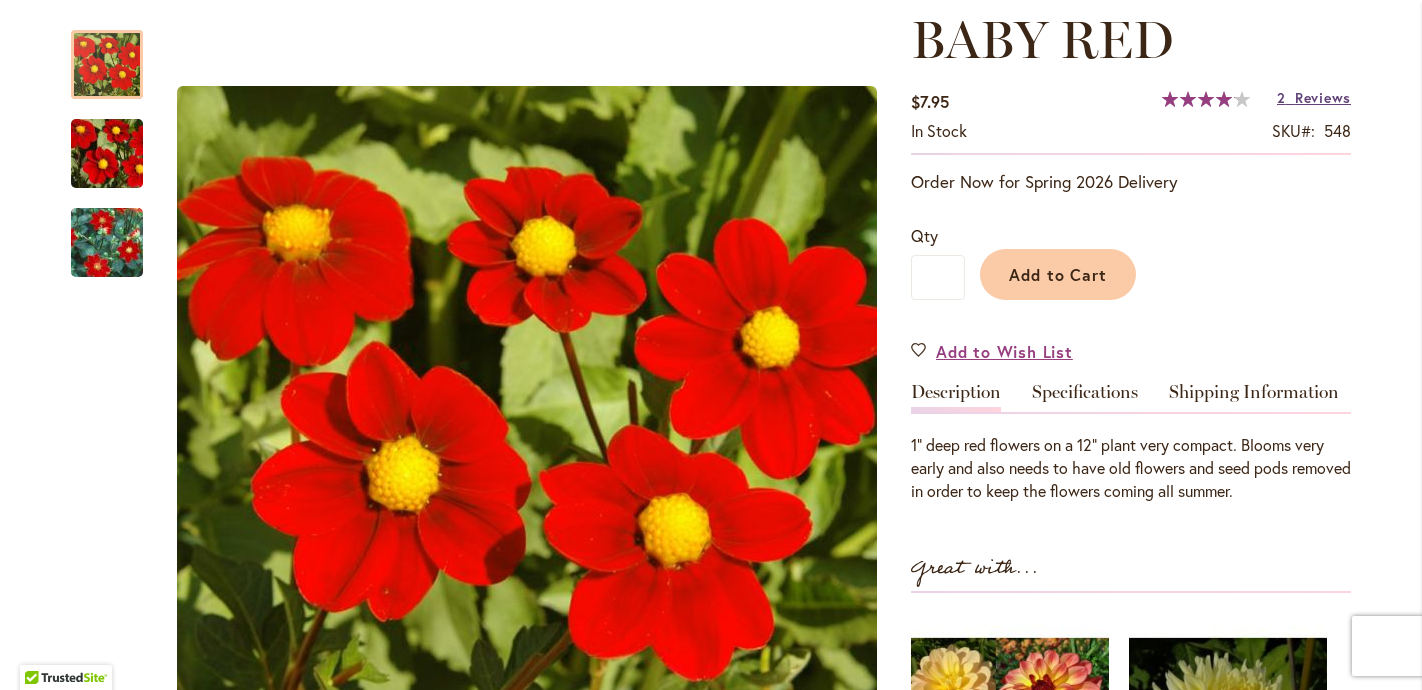 click on "Reviews" at bounding box center (1323, 97) 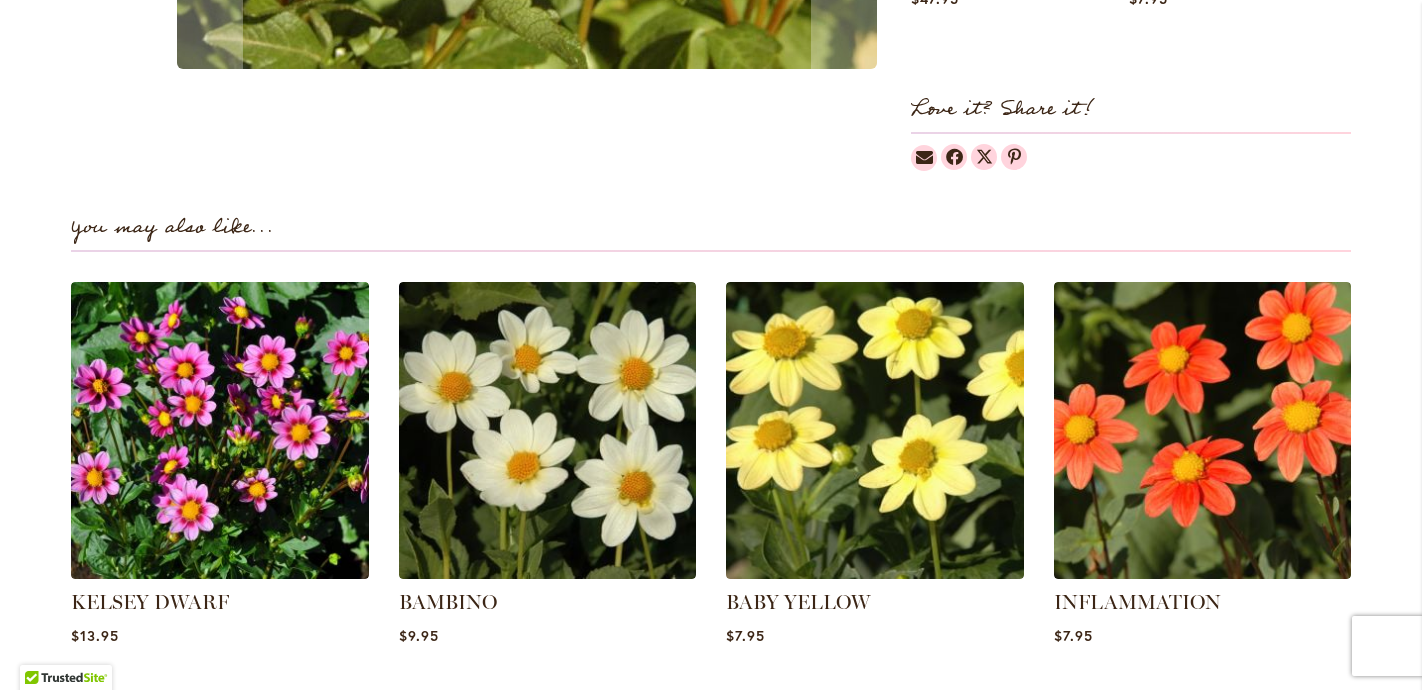 scroll, scrollTop: 1457, scrollLeft: 0, axis: vertical 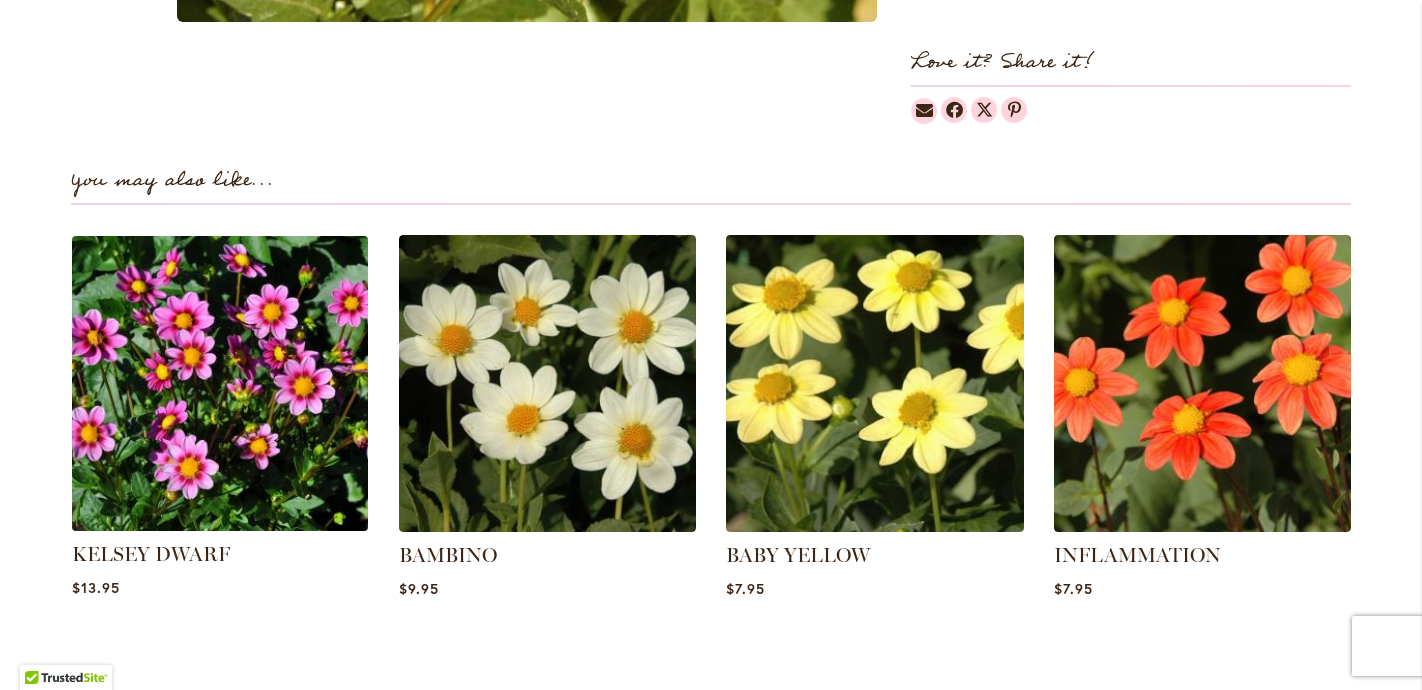 click at bounding box center [220, 383] 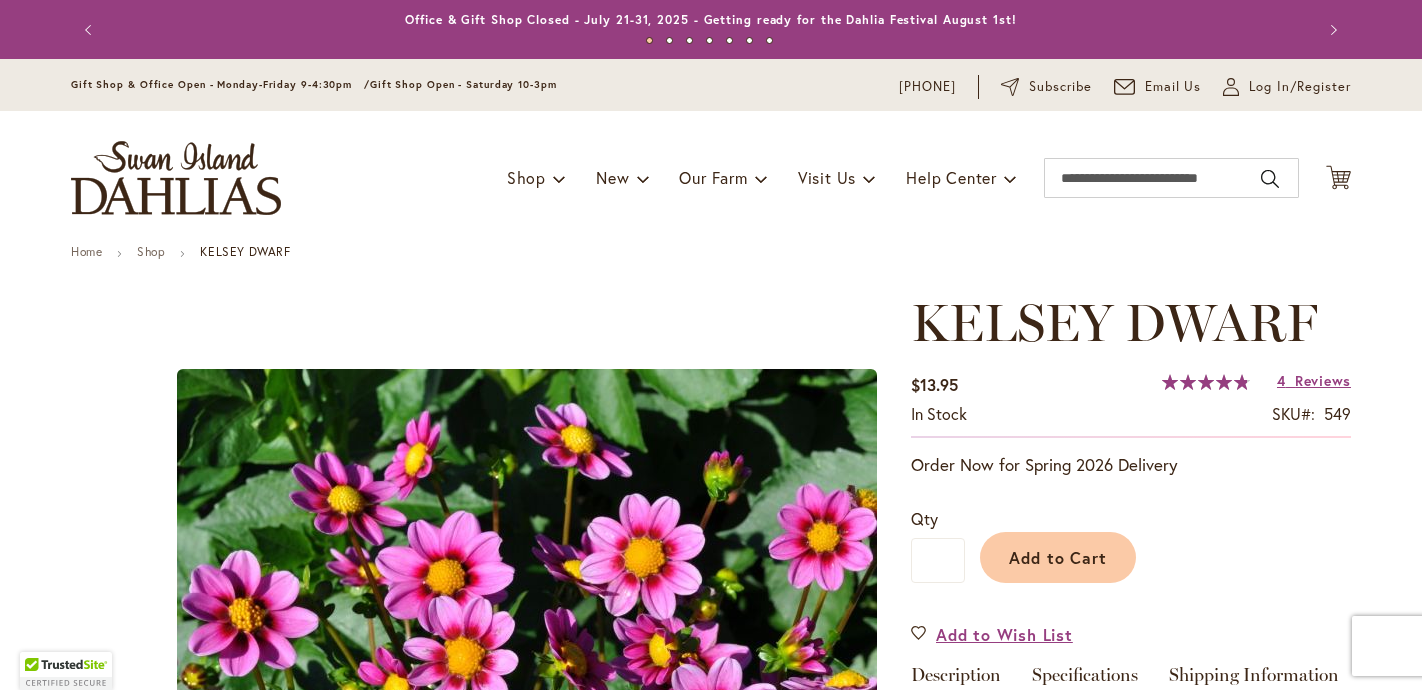 scroll, scrollTop: 0, scrollLeft: 0, axis: both 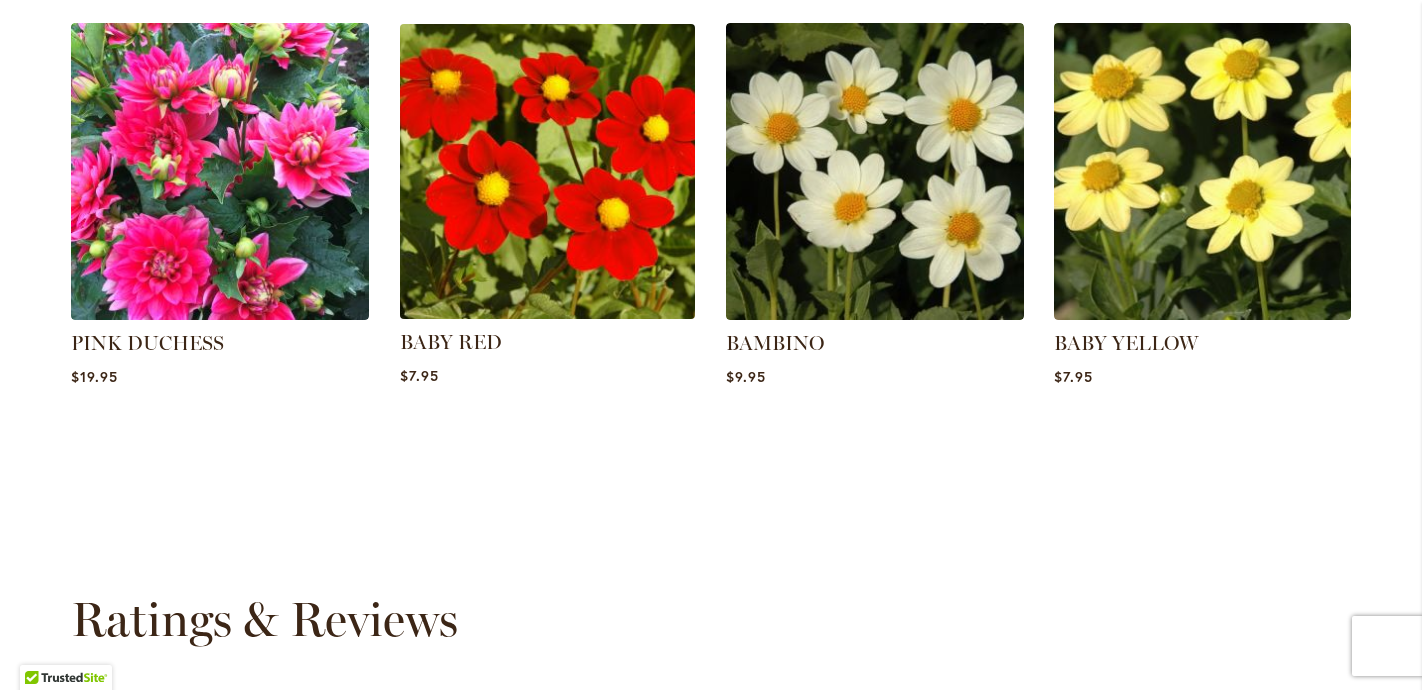 click at bounding box center [547, 171] 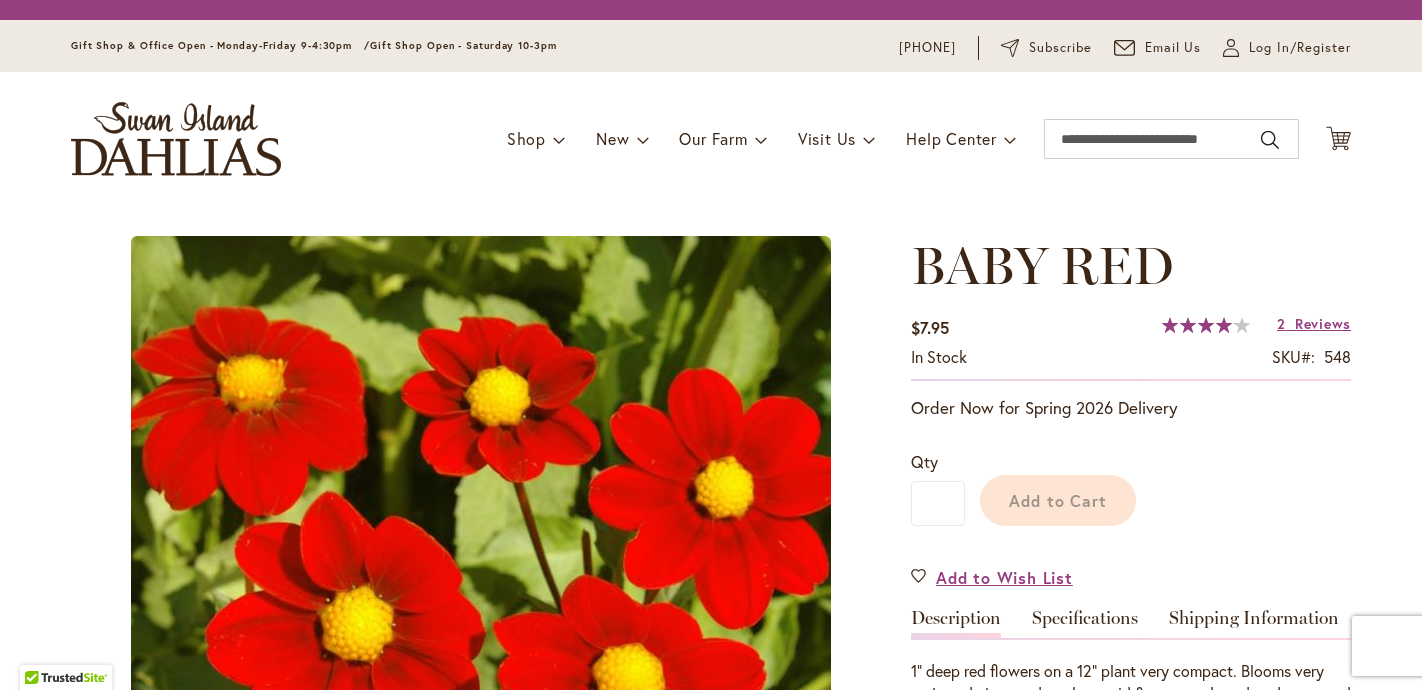 scroll, scrollTop: 0, scrollLeft: 0, axis: both 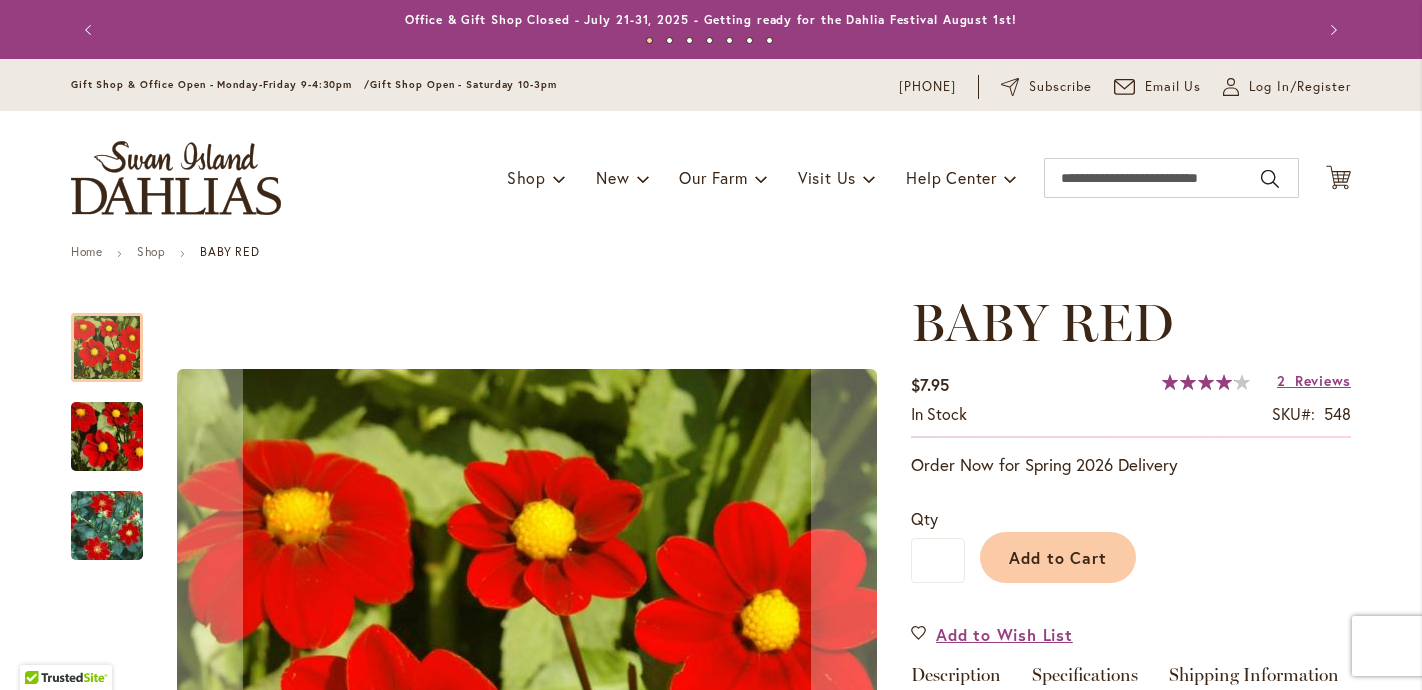 click at bounding box center [107, 526] 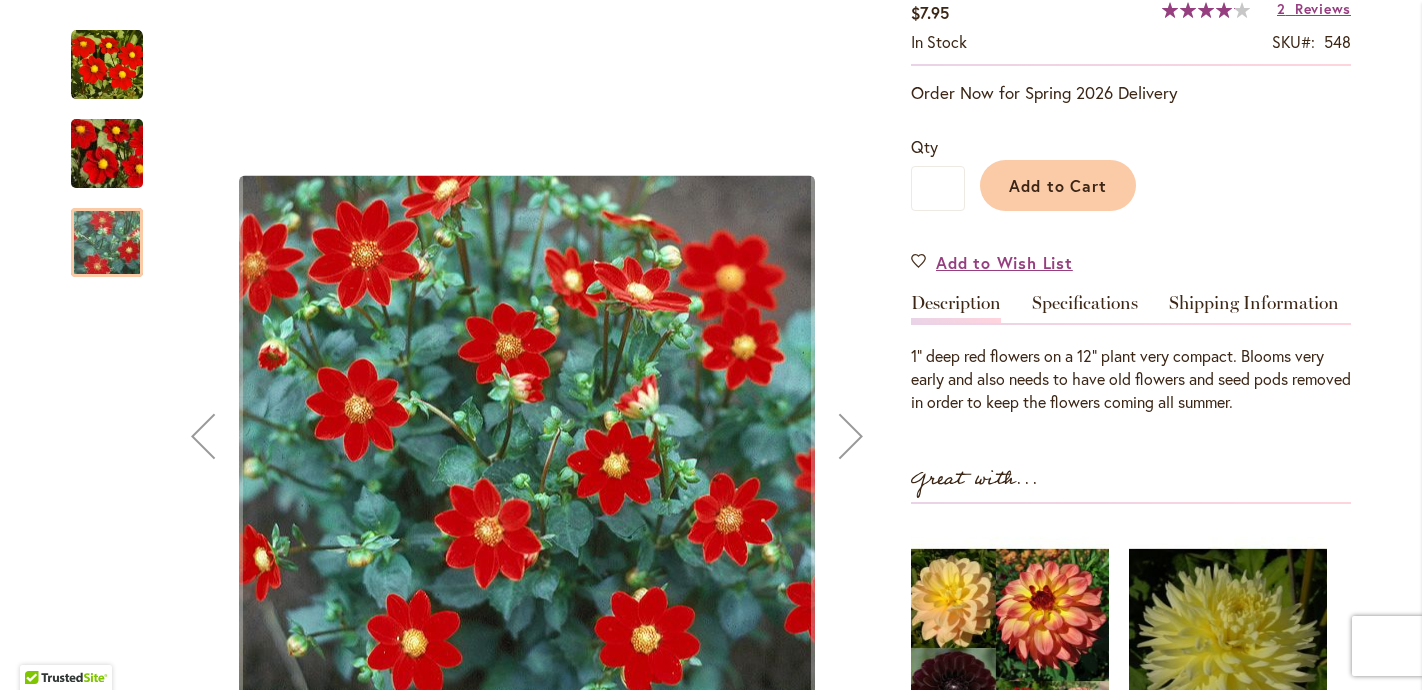 scroll, scrollTop: 560, scrollLeft: 0, axis: vertical 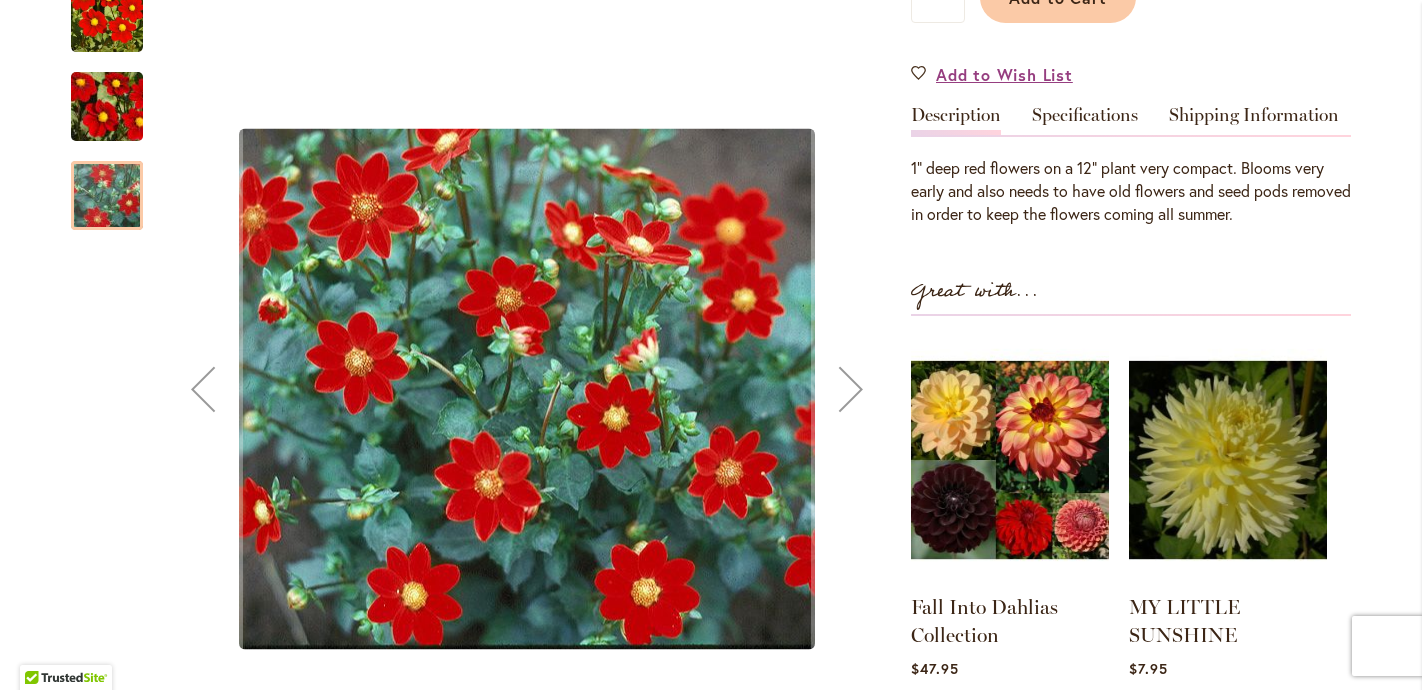 click at bounding box center (107, 107) 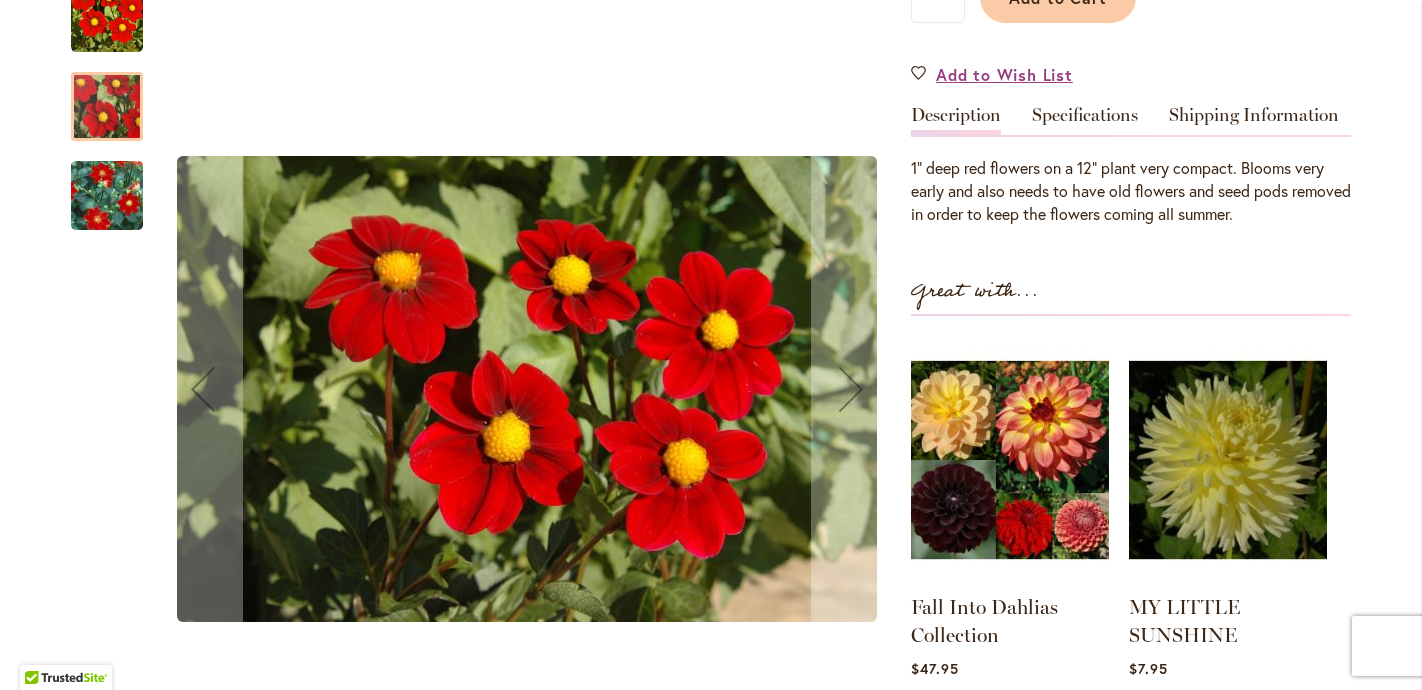 click at bounding box center (107, 18) 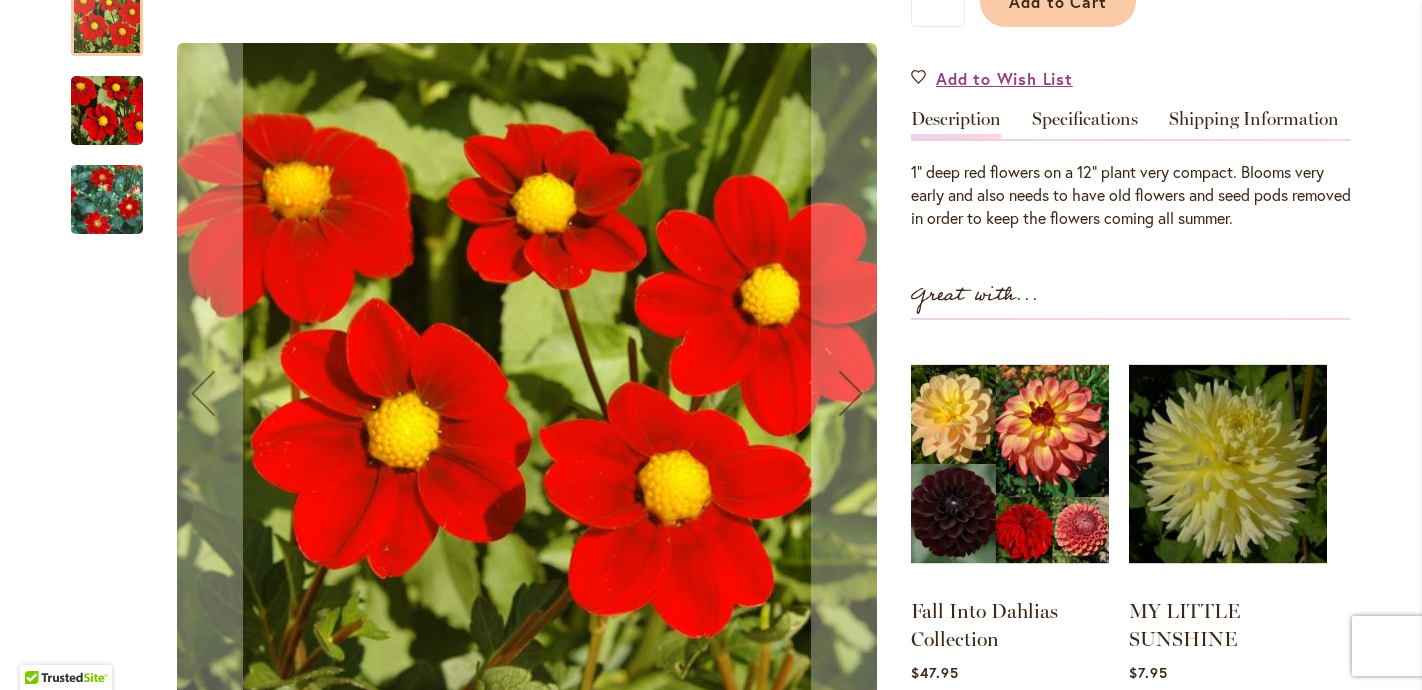 scroll, scrollTop: 529, scrollLeft: 0, axis: vertical 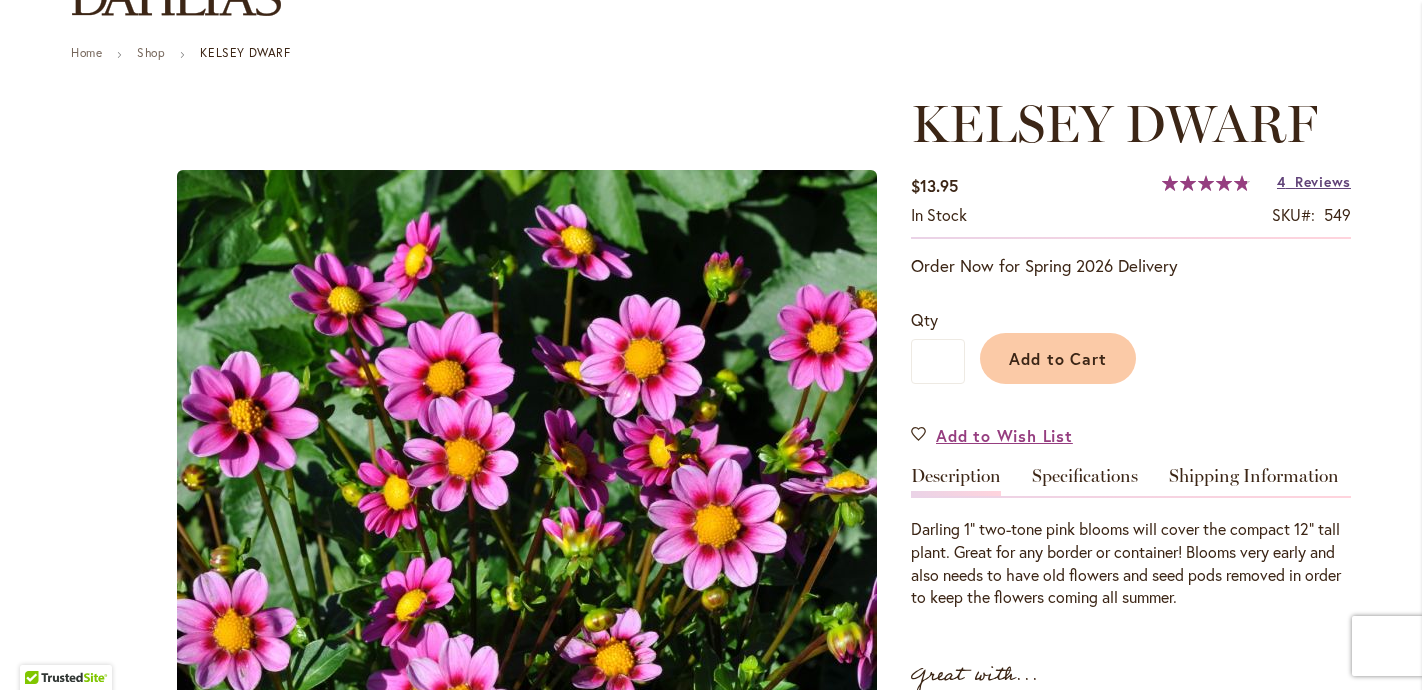 click on "Reviews" at bounding box center (1323, 181) 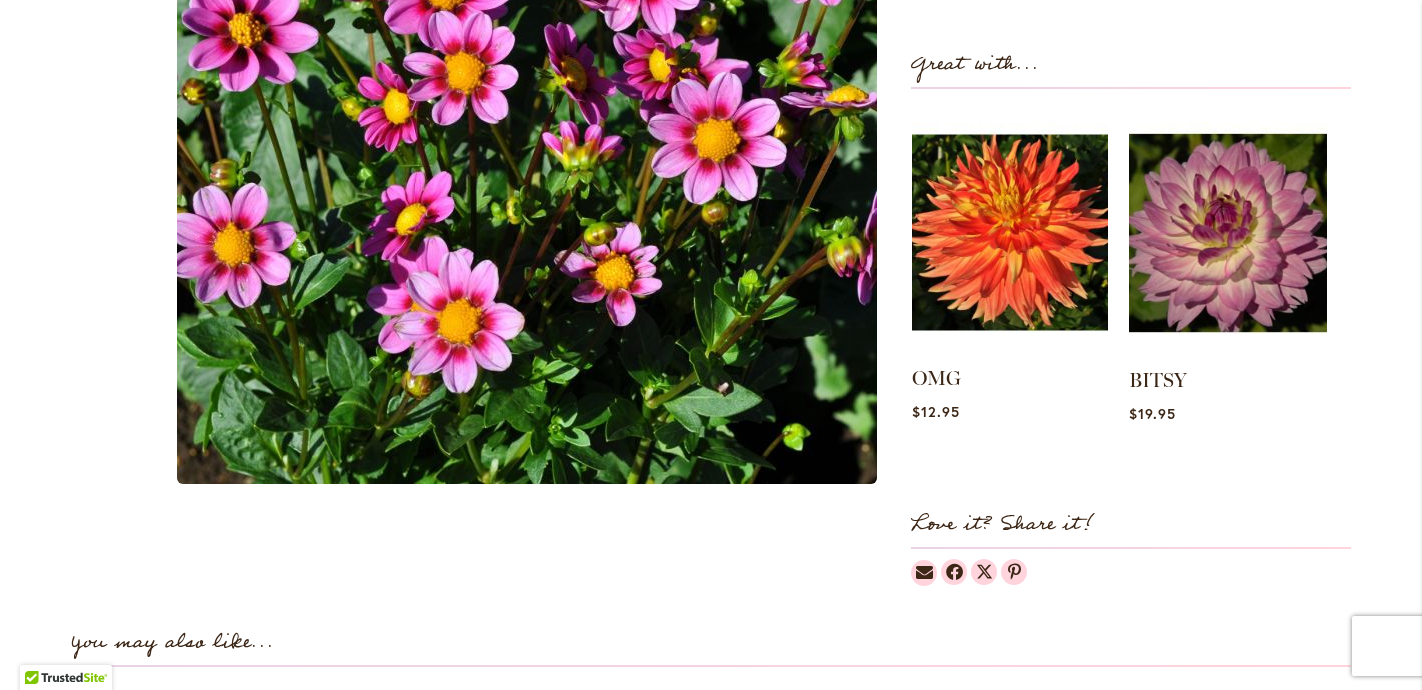 scroll, scrollTop: 564, scrollLeft: 0, axis: vertical 